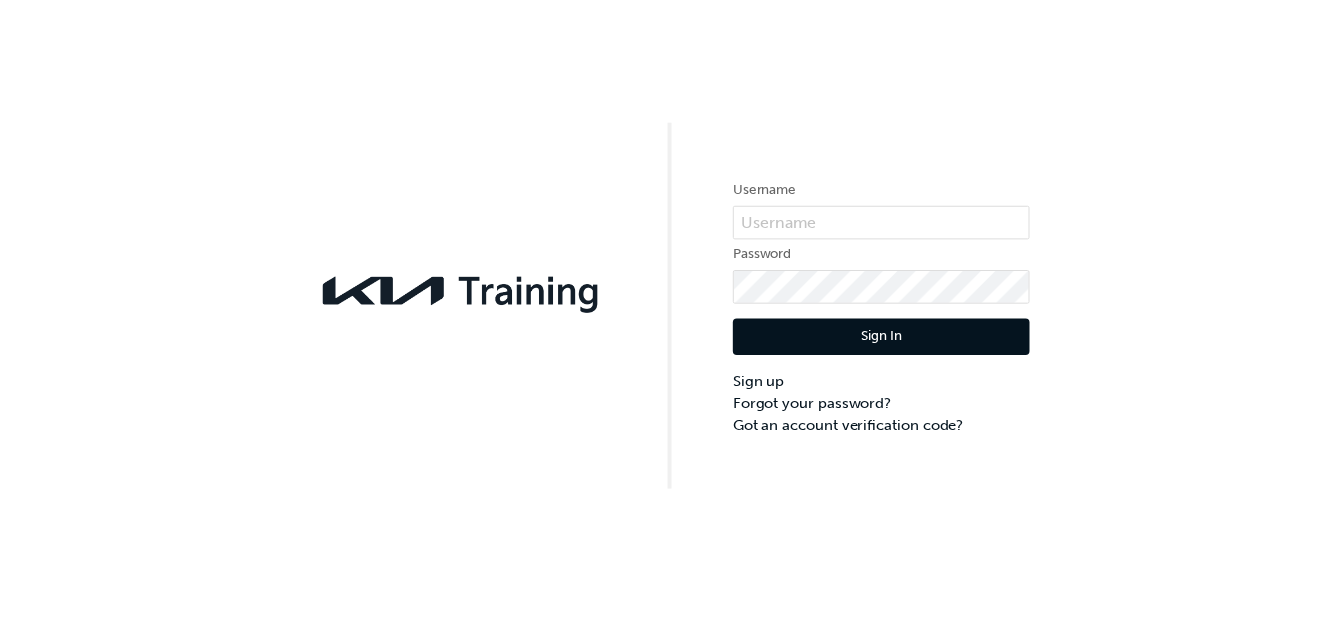 scroll, scrollTop: 0, scrollLeft: 0, axis: both 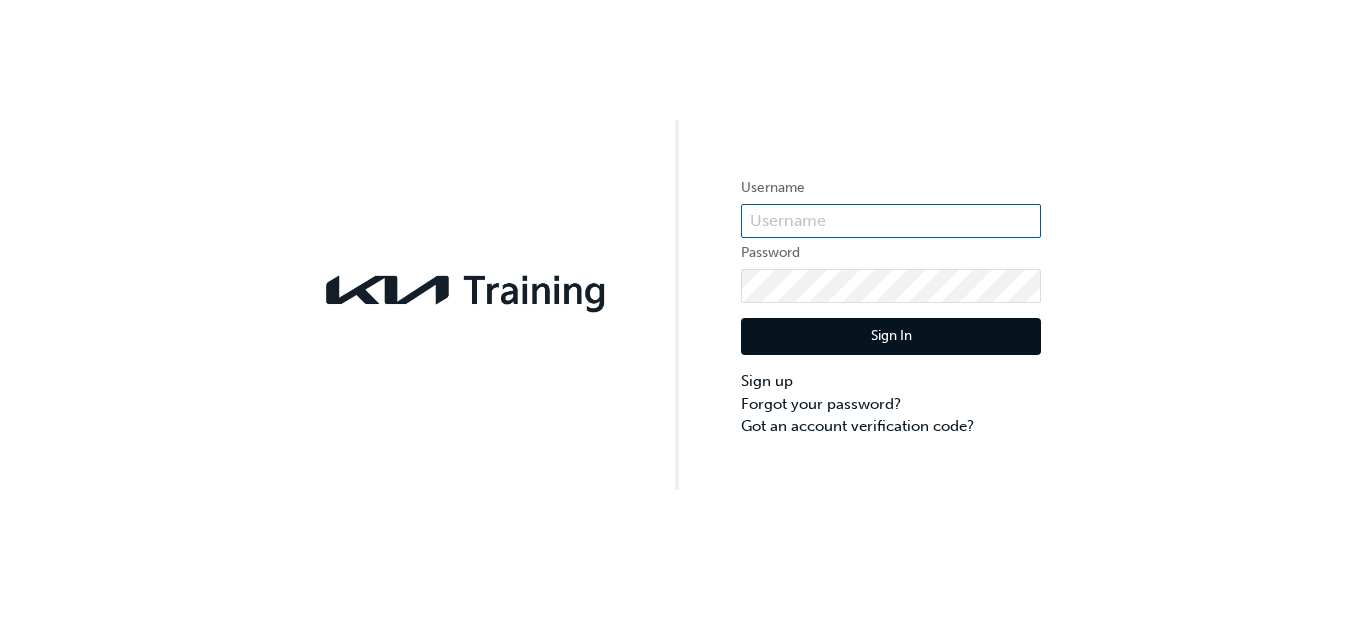 click at bounding box center (891, 221) 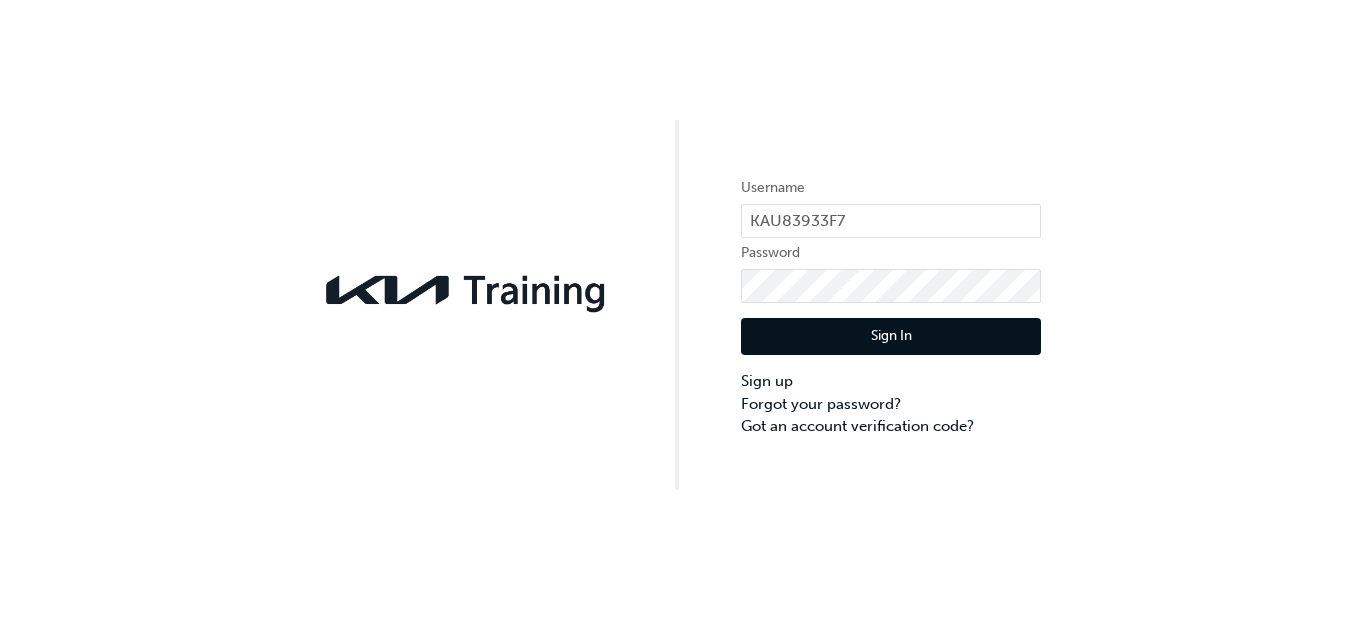 click on "Sign In" at bounding box center [891, 337] 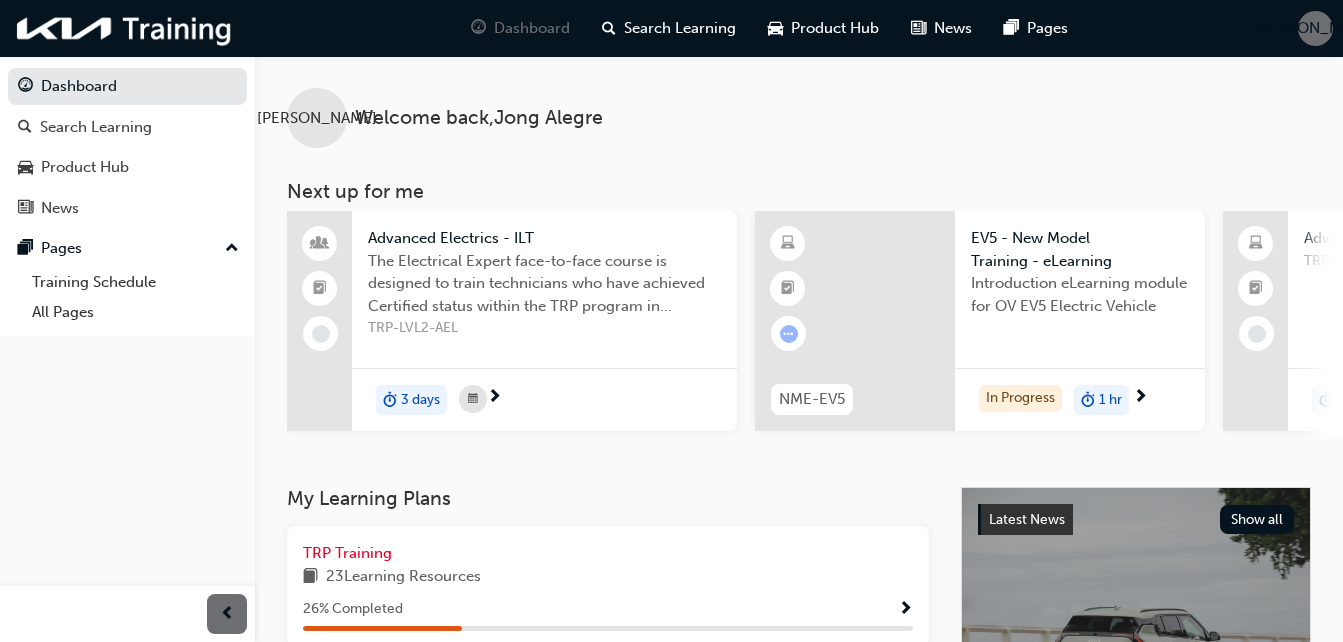 click on "The Electrical Expert face-to-face course is designed to train technicians who have achieved Certified status within the TRP program in Electrical systems and diagnosis to an Expert level - Learners will be required to demonstrate competence in both a theoretical and practical environment." at bounding box center [544, 284] 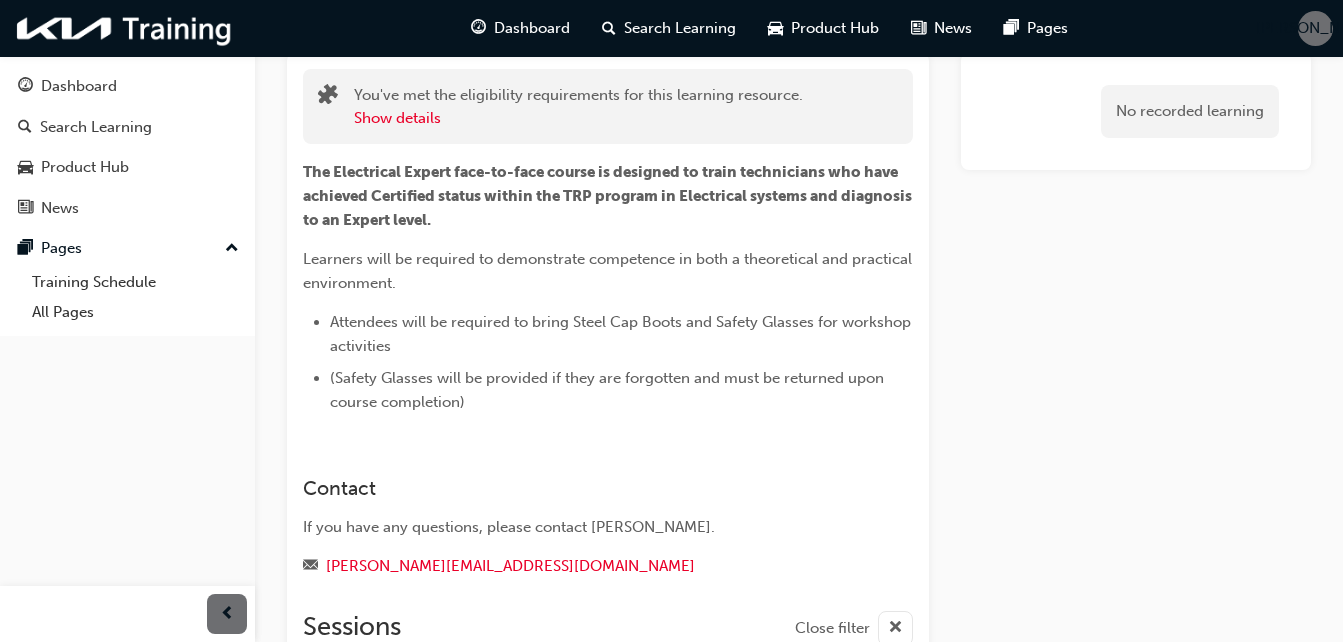 scroll, scrollTop: 0, scrollLeft: 0, axis: both 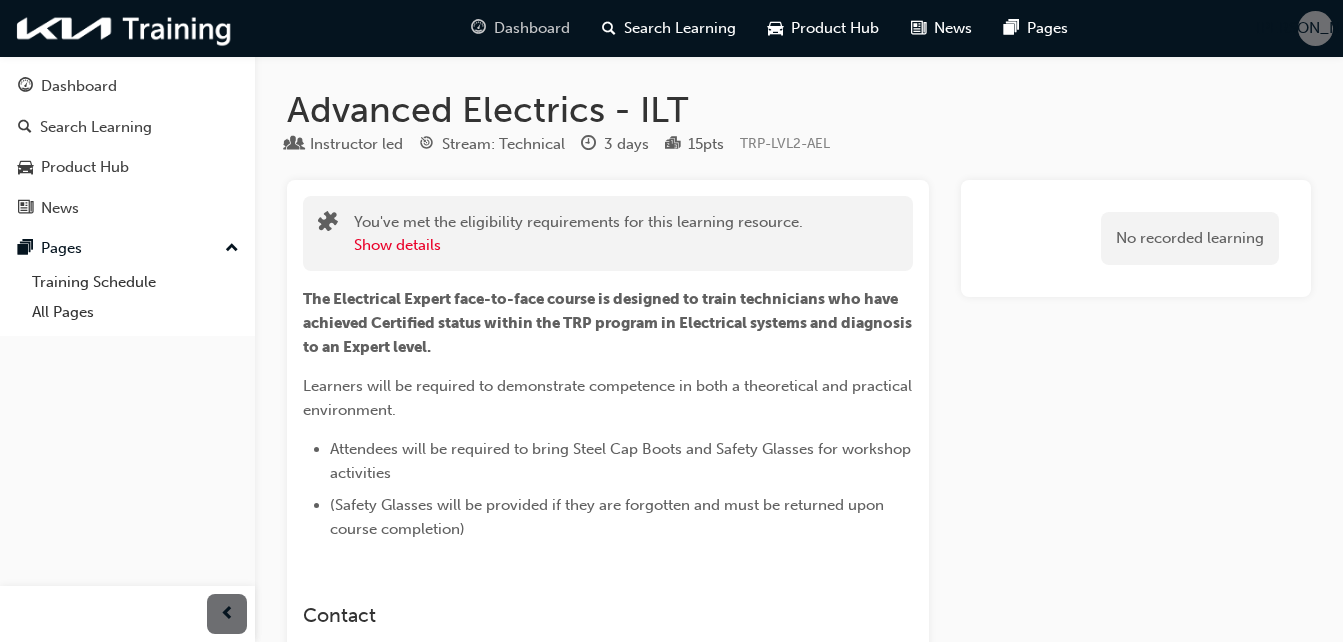 click on "Dashboard" at bounding box center (532, 28) 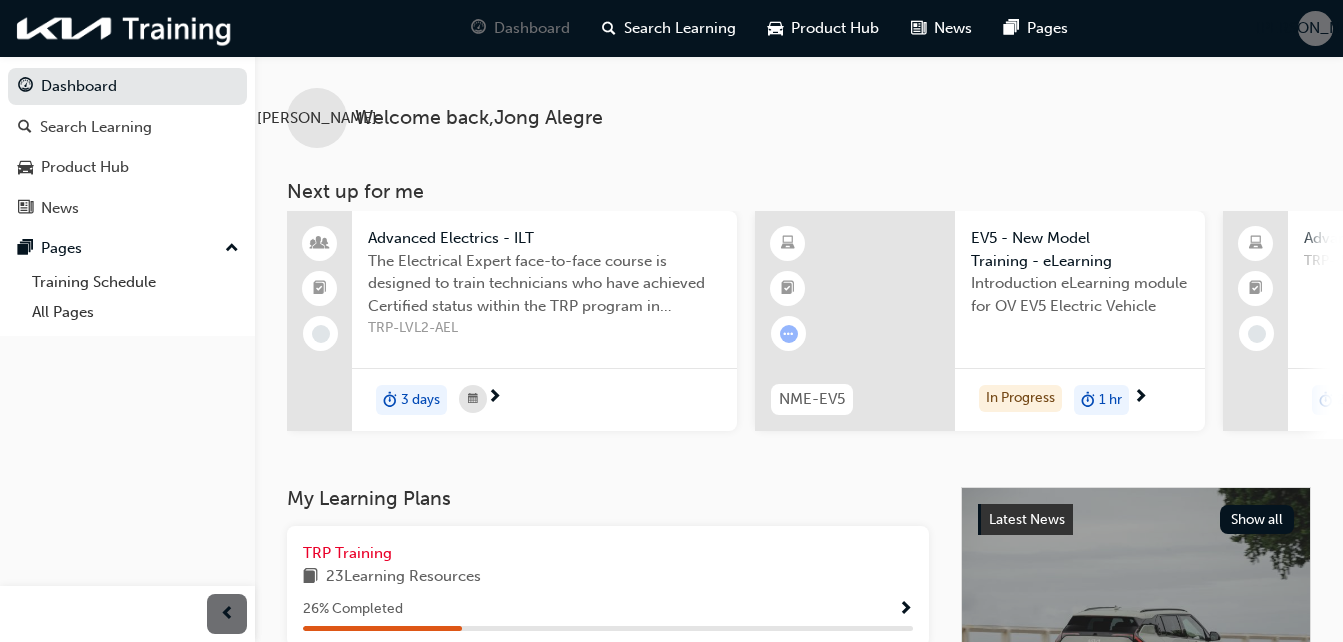 click on "The Electrical Expert face-to-face course is designed to train technicians who have achieved Certified status within the TRP program in Electrical systems and diagnosis to an Expert level - Learners will be required to demonstrate competence in both a theoretical and practical environment." at bounding box center [544, 284] 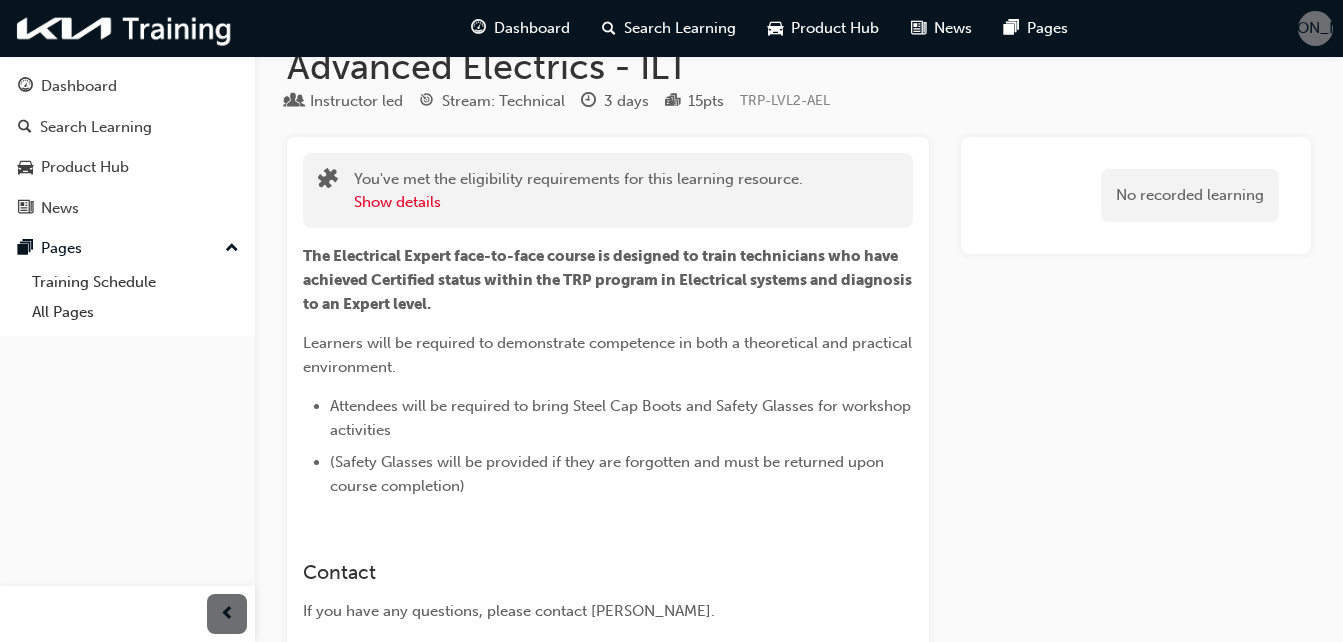 scroll, scrollTop: 0, scrollLeft: 0, axis: both 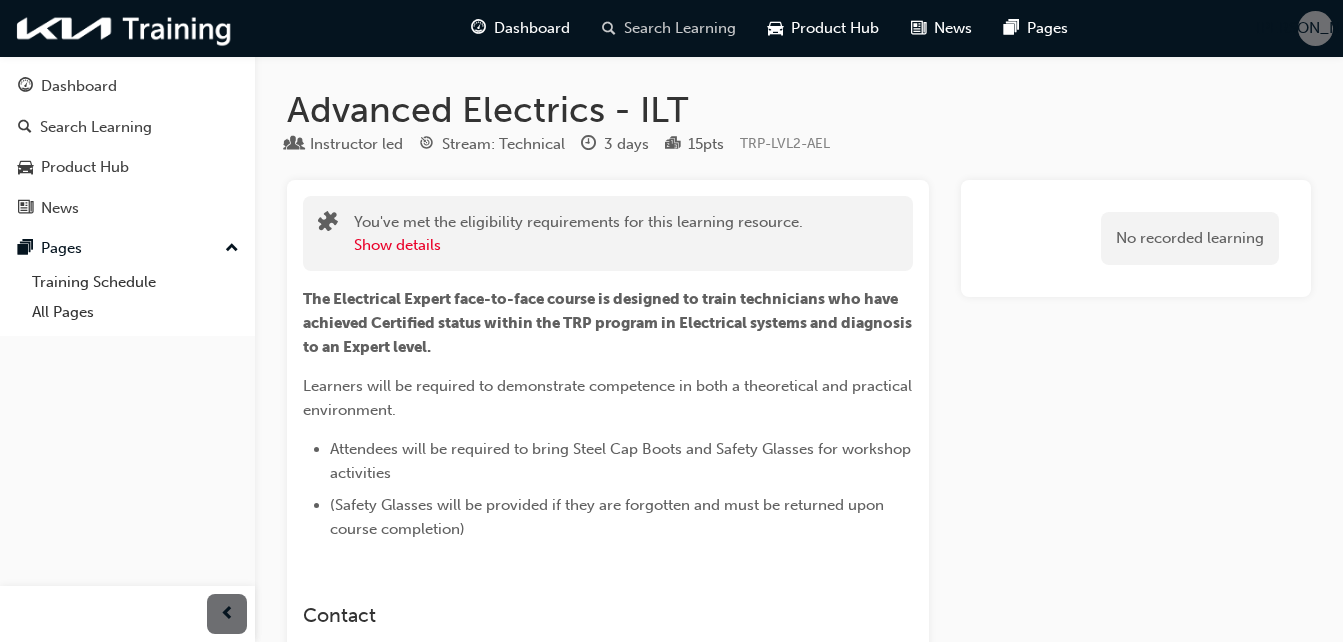 click on "Search Learning" at bounding box center [680, 28] 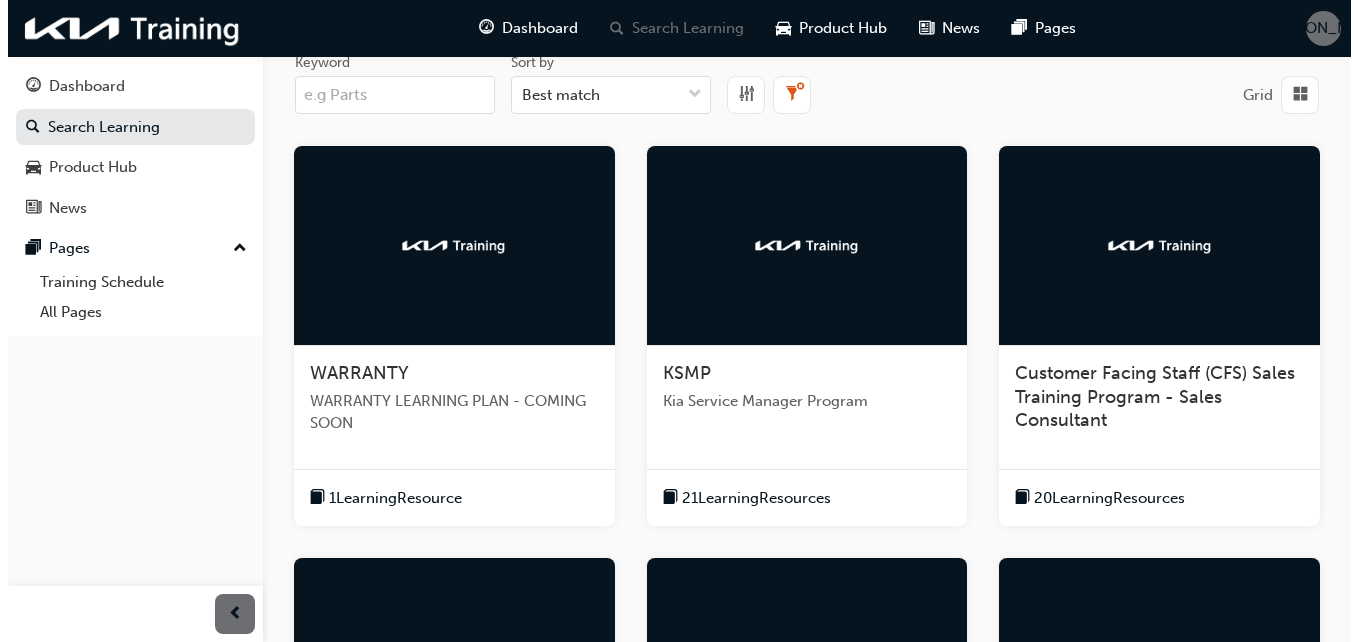 scroll, scrollTop: 0, scrollLeft: 0, axis: both 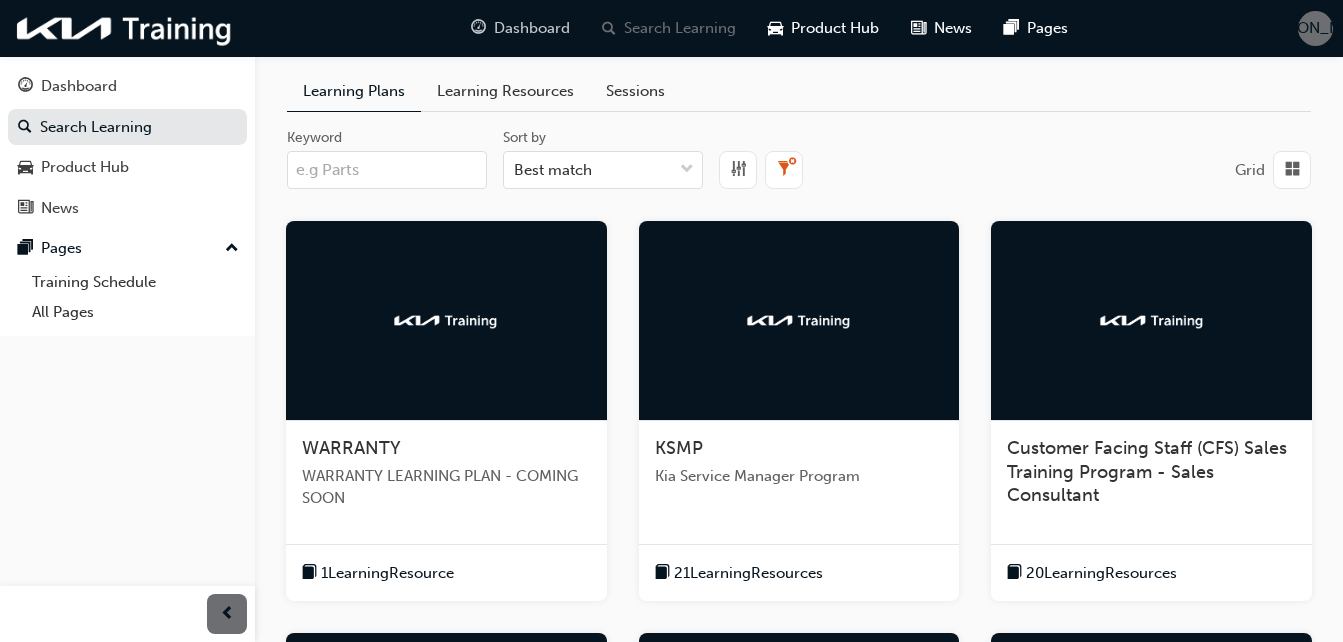 click on "Dashboard" at bounding box center (532, 28) 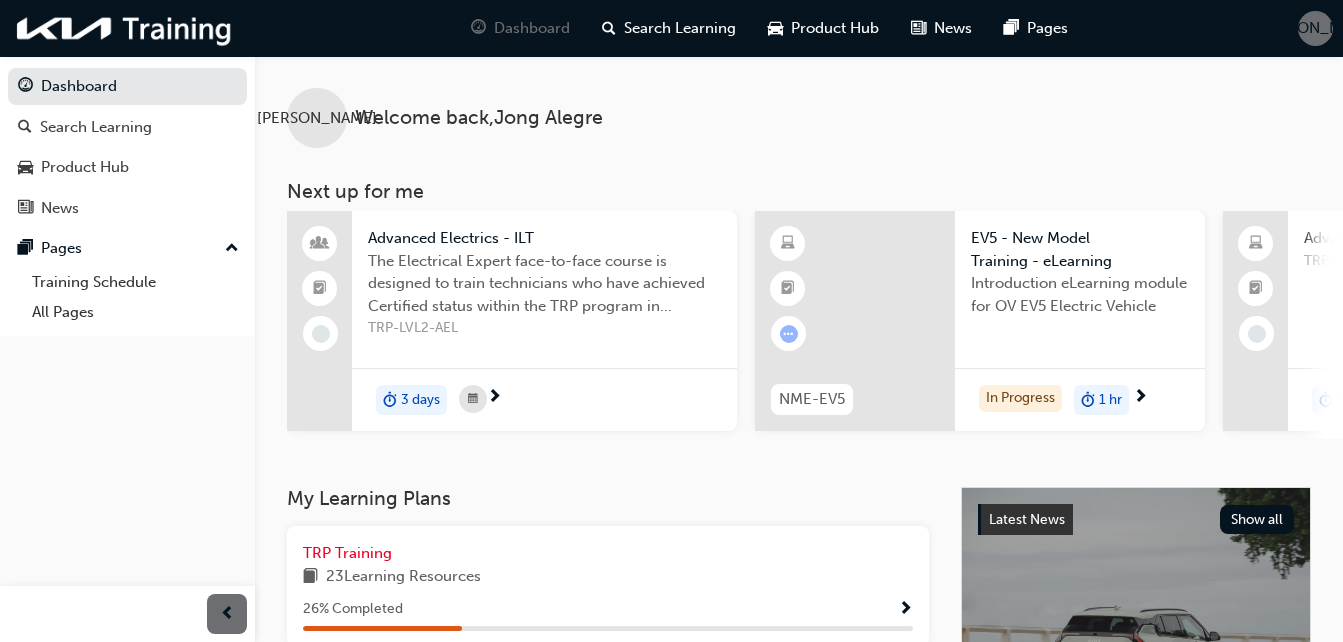 click on "Introduction eLearning module for OV EV5 Electric Vehicle" at bounding box center [1080, 294] 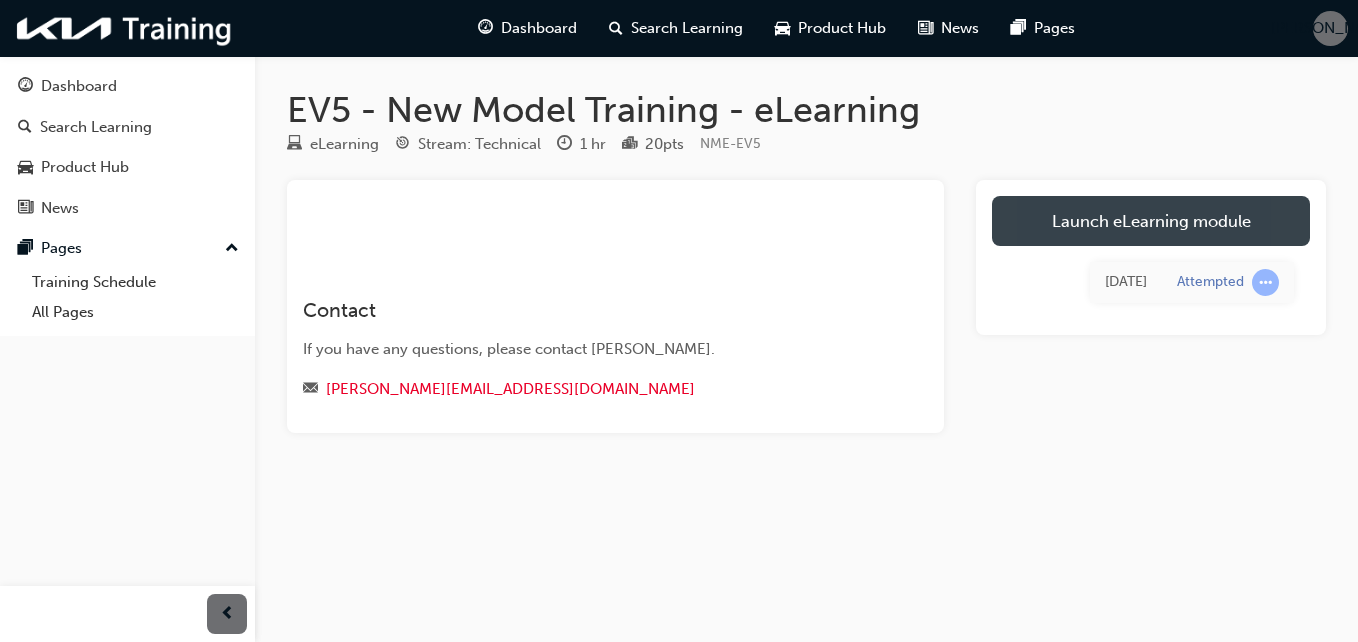 click on "Launch eLearning module" at bounding box center [1151, 221] 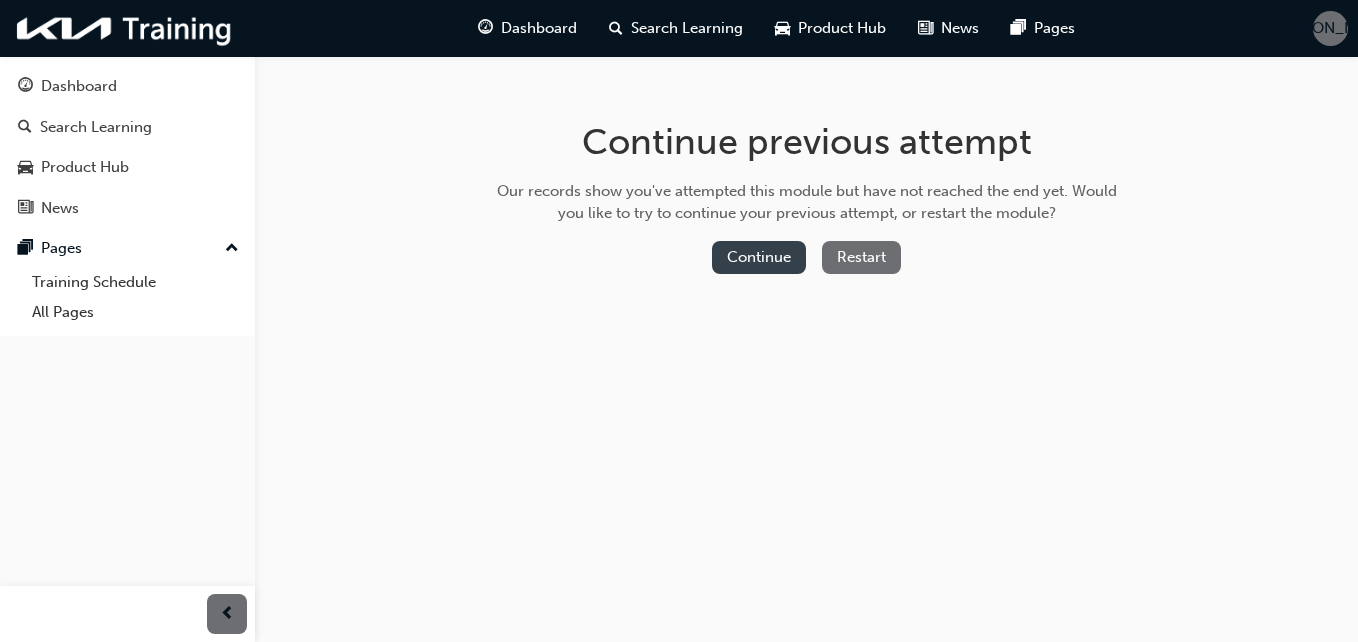 click on "Continue" at bounding box center (759, 257) 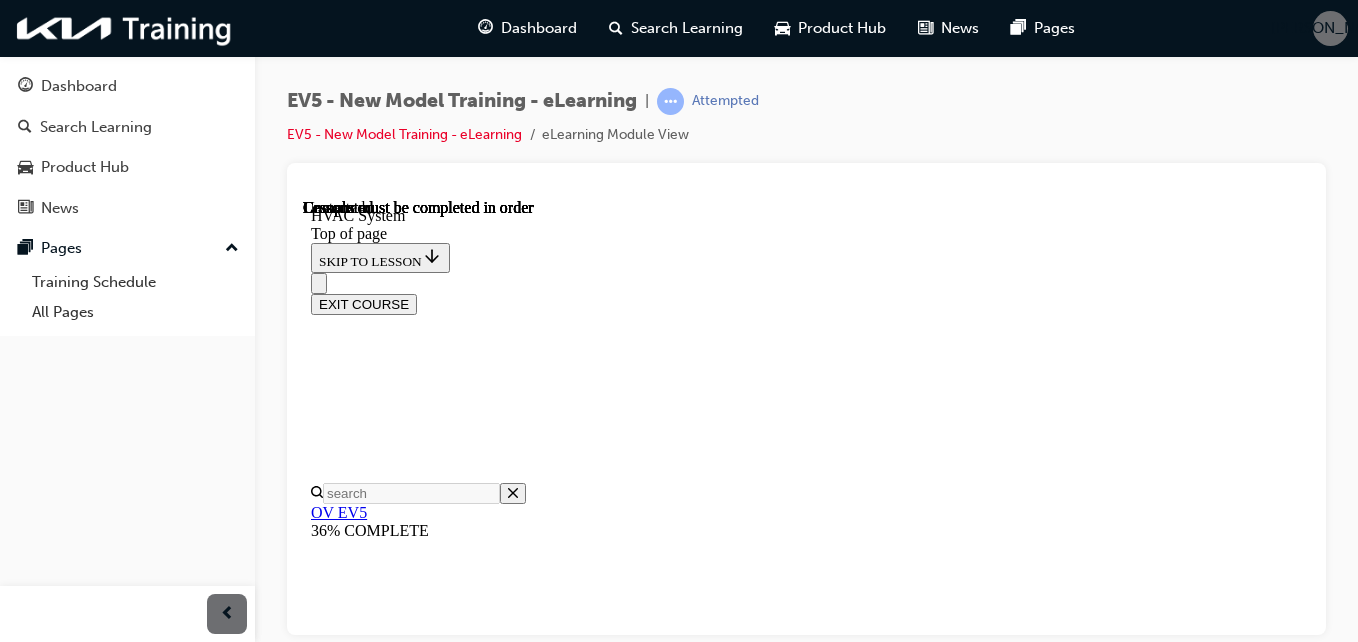 scroll, scrollTop: 0, scrollLeft: 0, axis: both 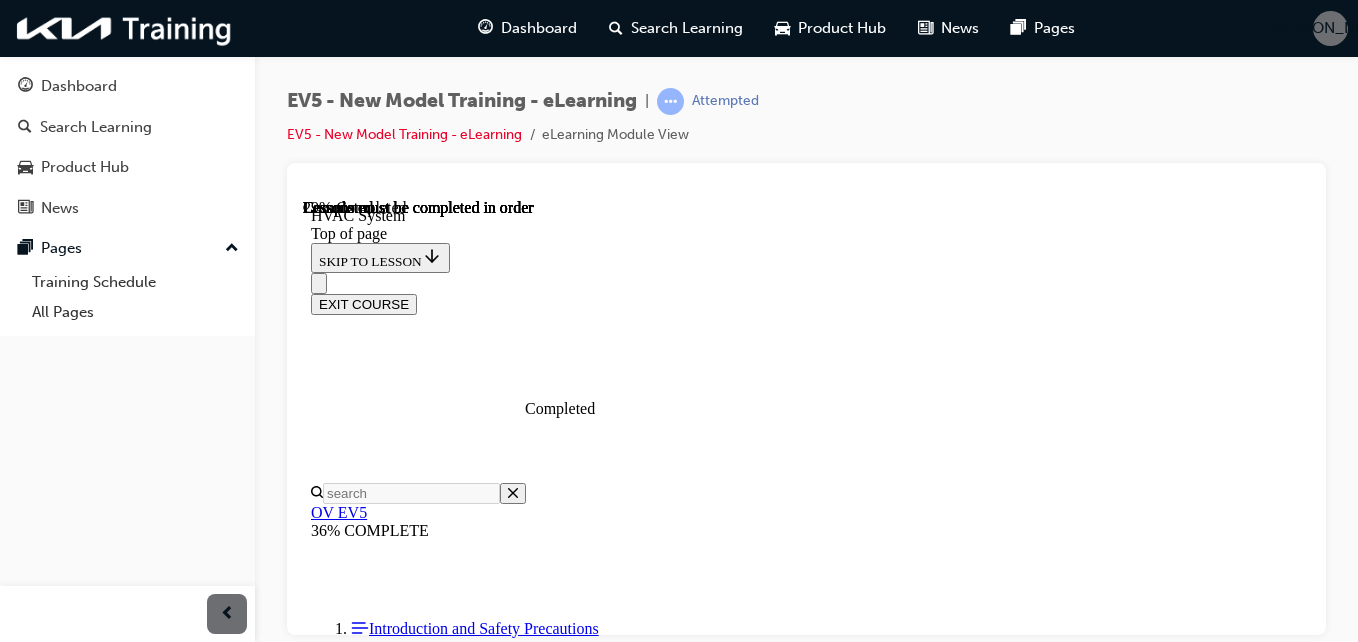 click at bounding box center (399, 15268) 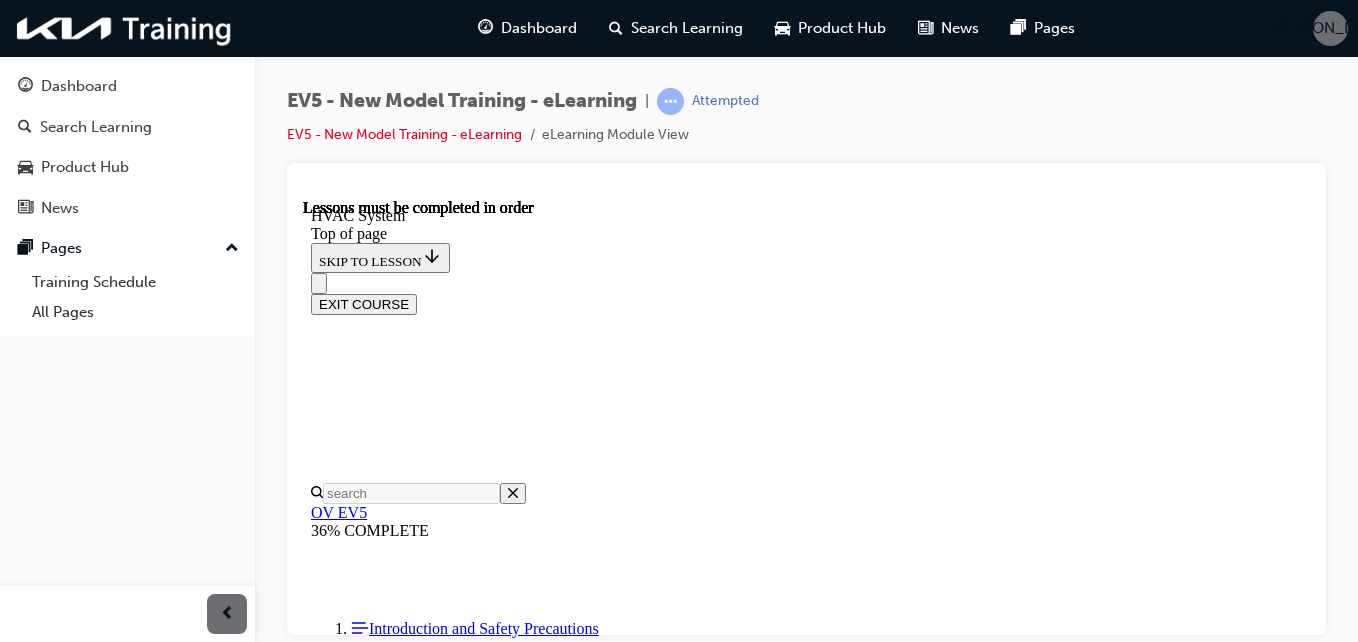 scroll, scrollTop: 2014, scrollLeft: 0, axis: vertical 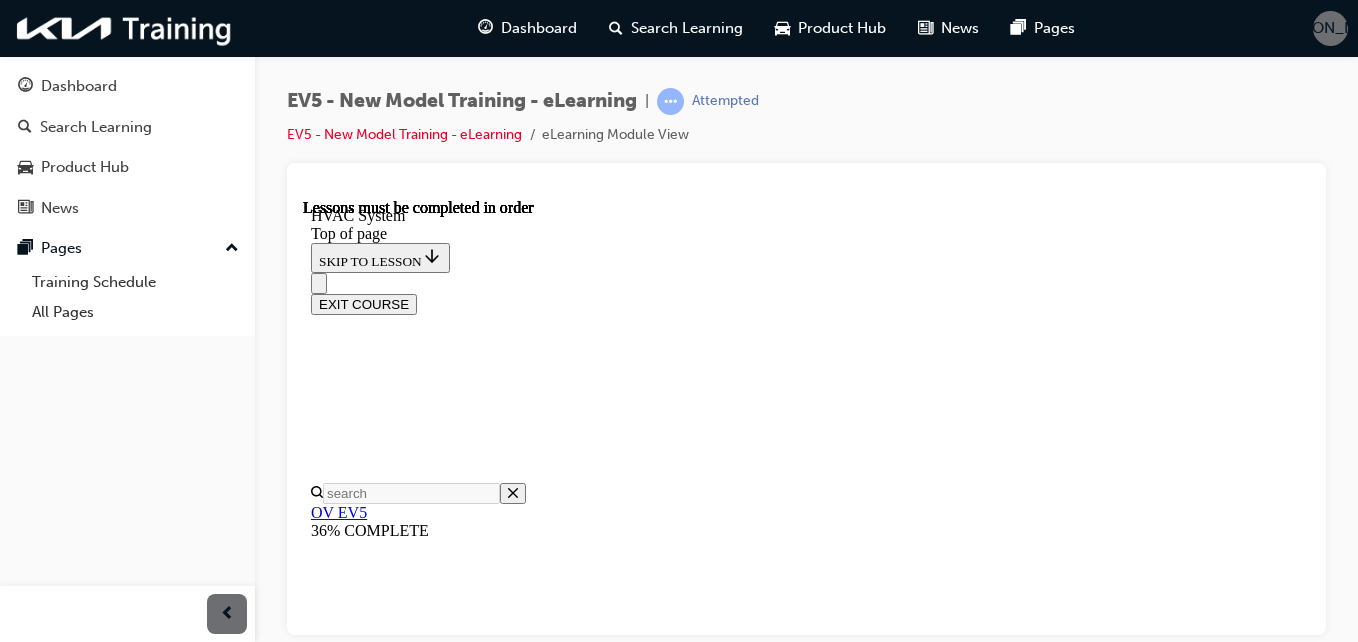 click at bounding box center (622, 16118) 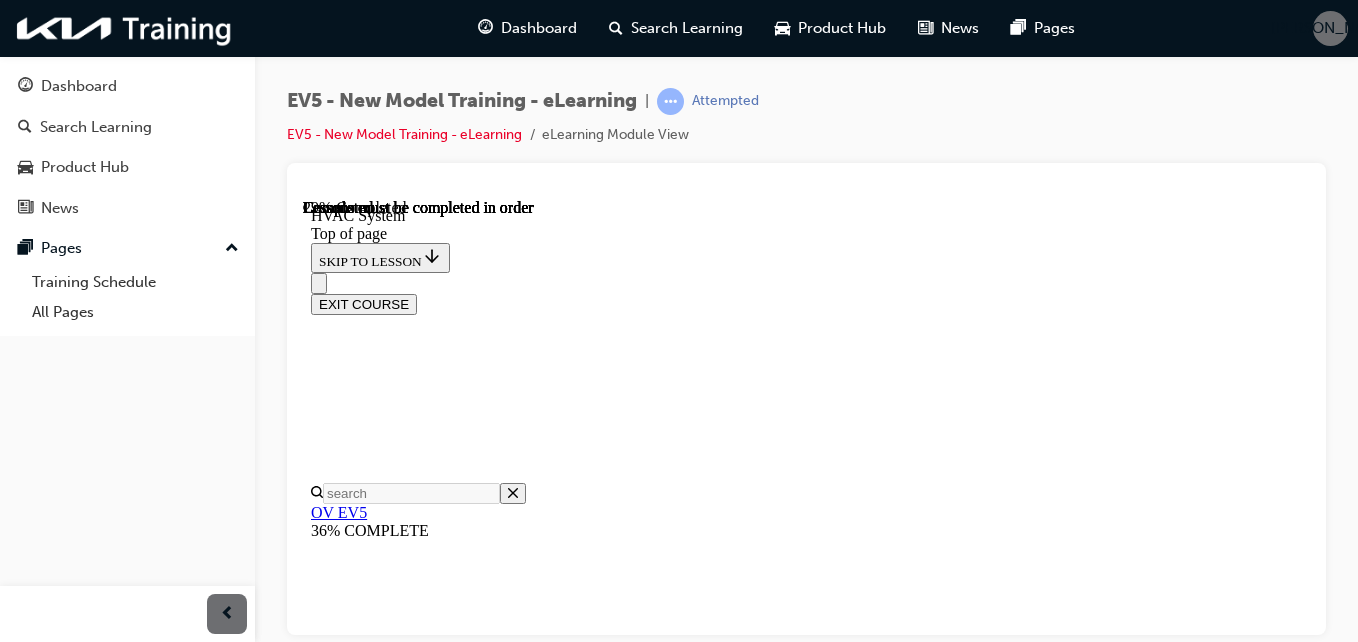 click at bounding box center (399, 15441) 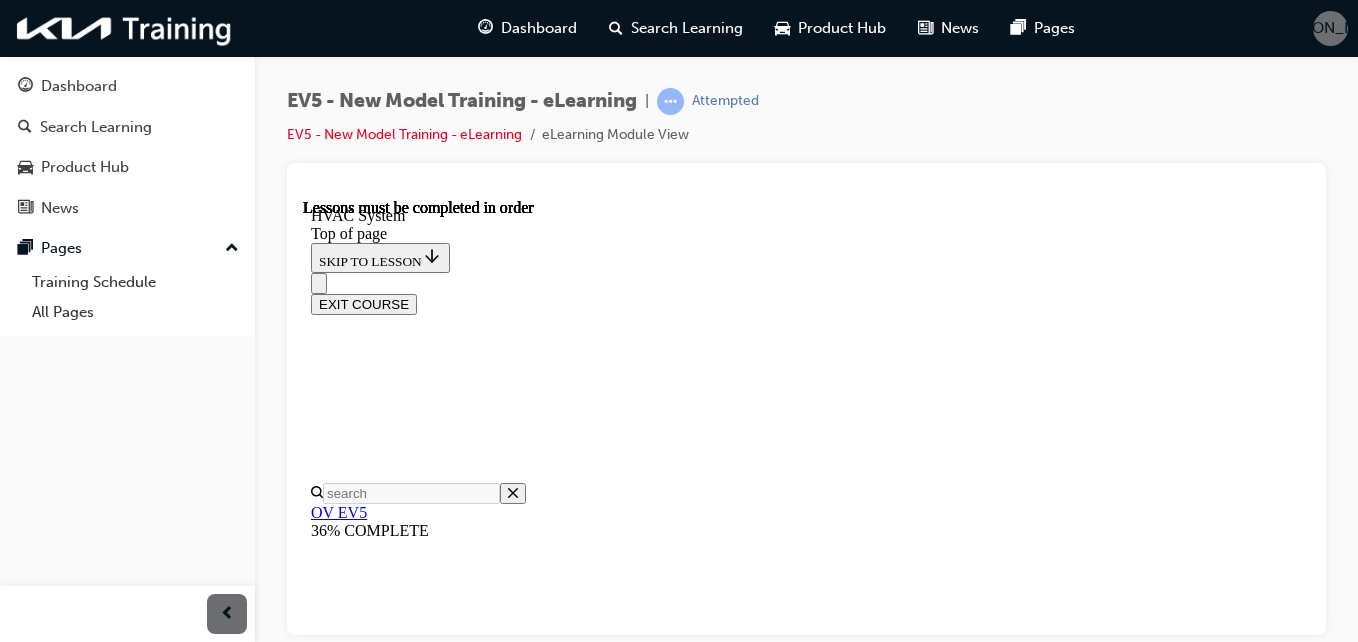 scroll, scrollTop: 1839, scrollLeft: 0, axis: vertical 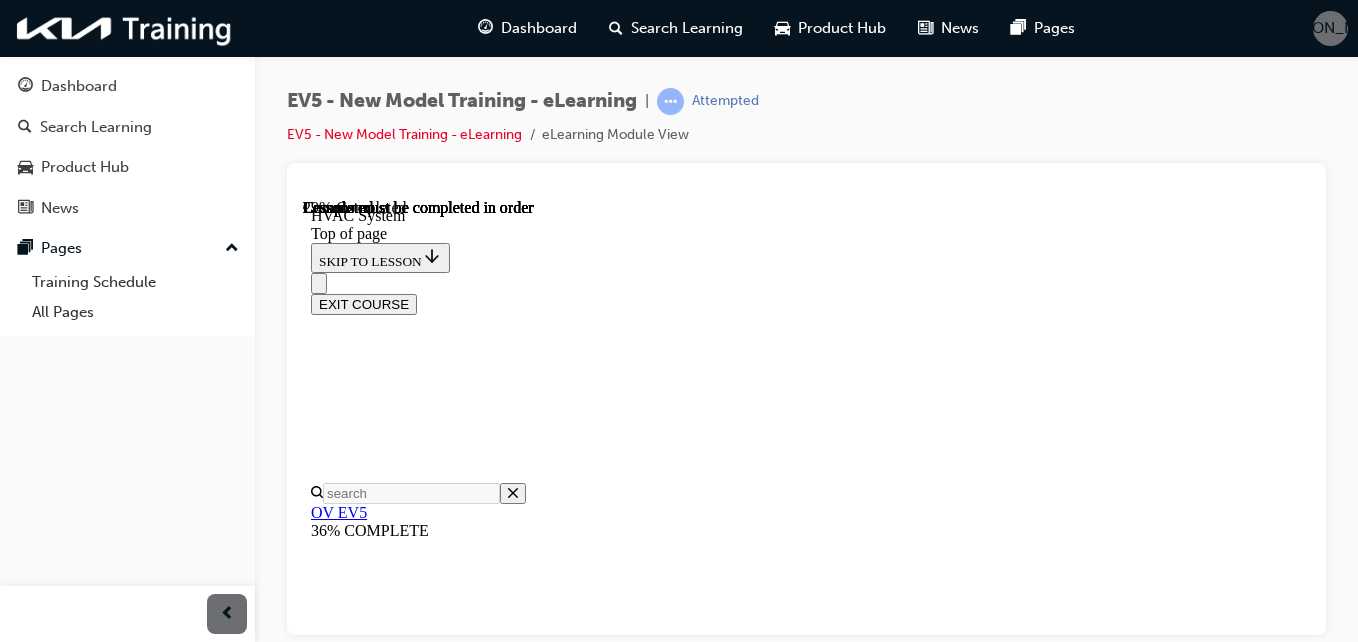 click at bounding box center (399, 15387) 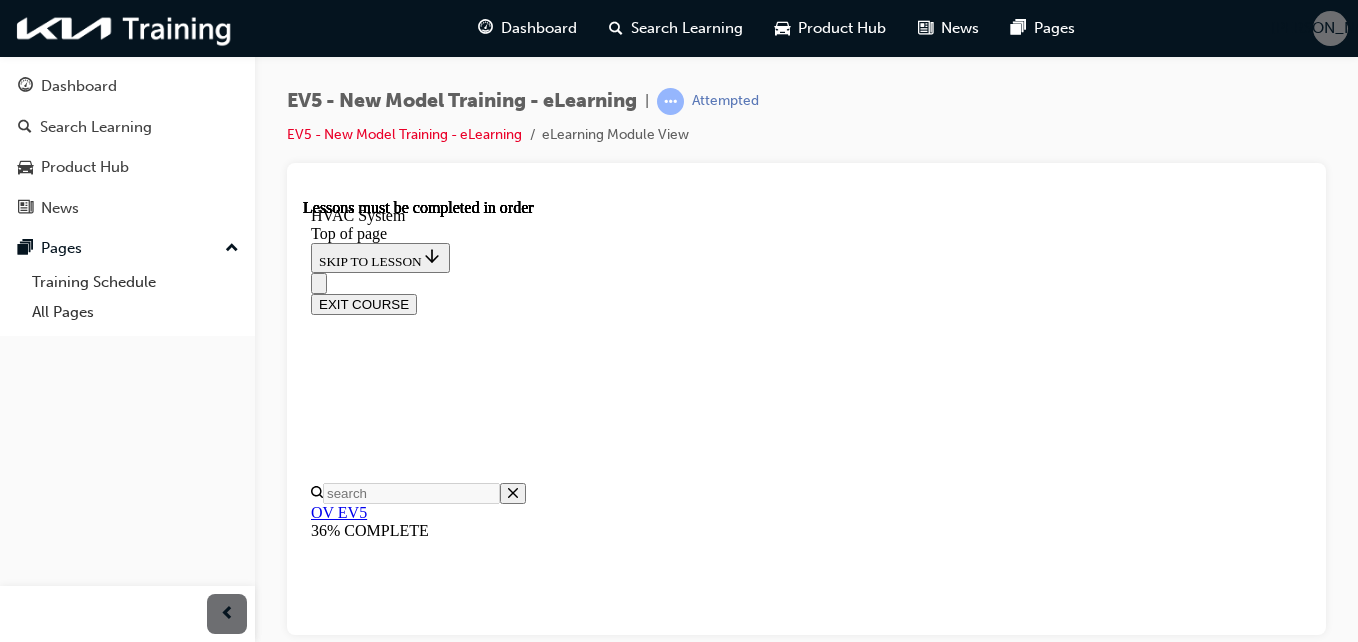 scroll, scrollTop: 18, scrollLeft: 0, axis: vertical 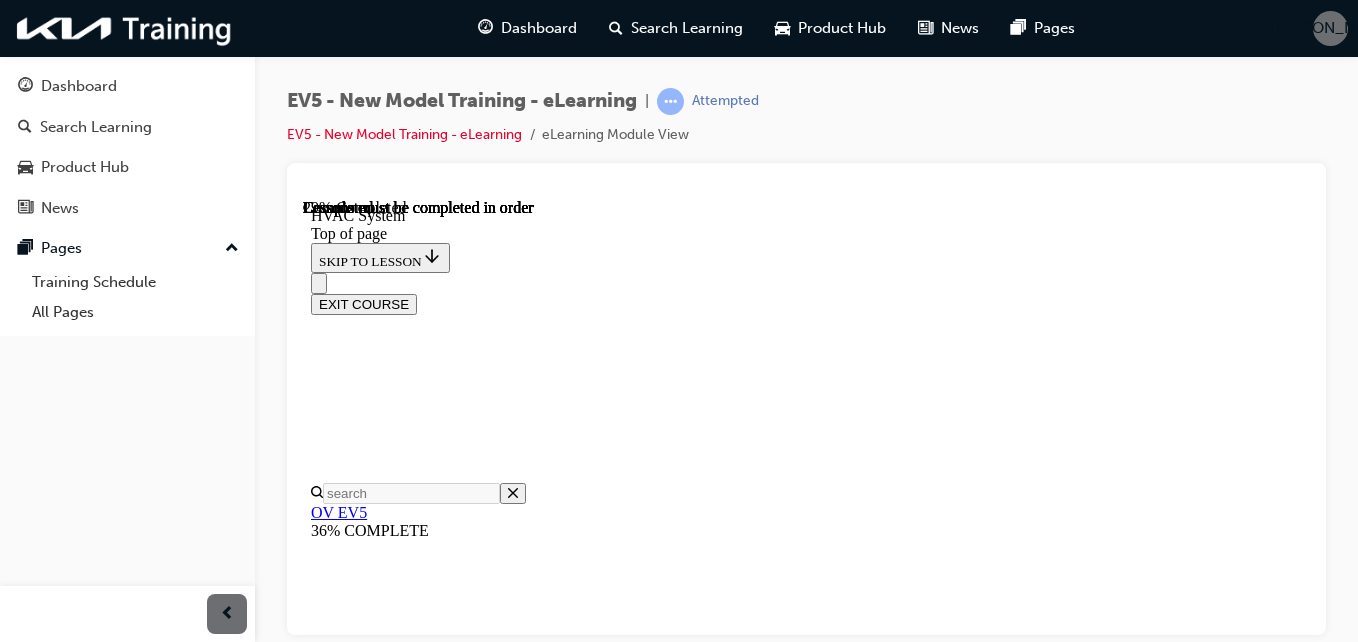 click at bounding box center (399, 15369) 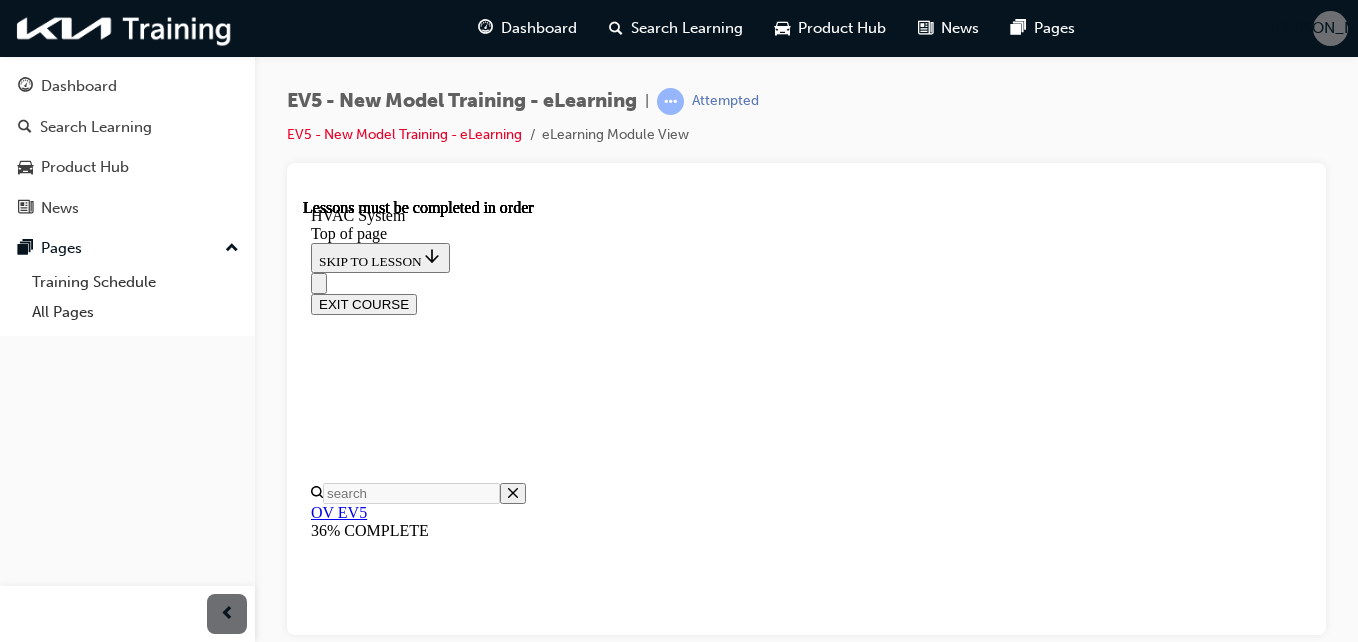 click at bounding box center (399, 15369) 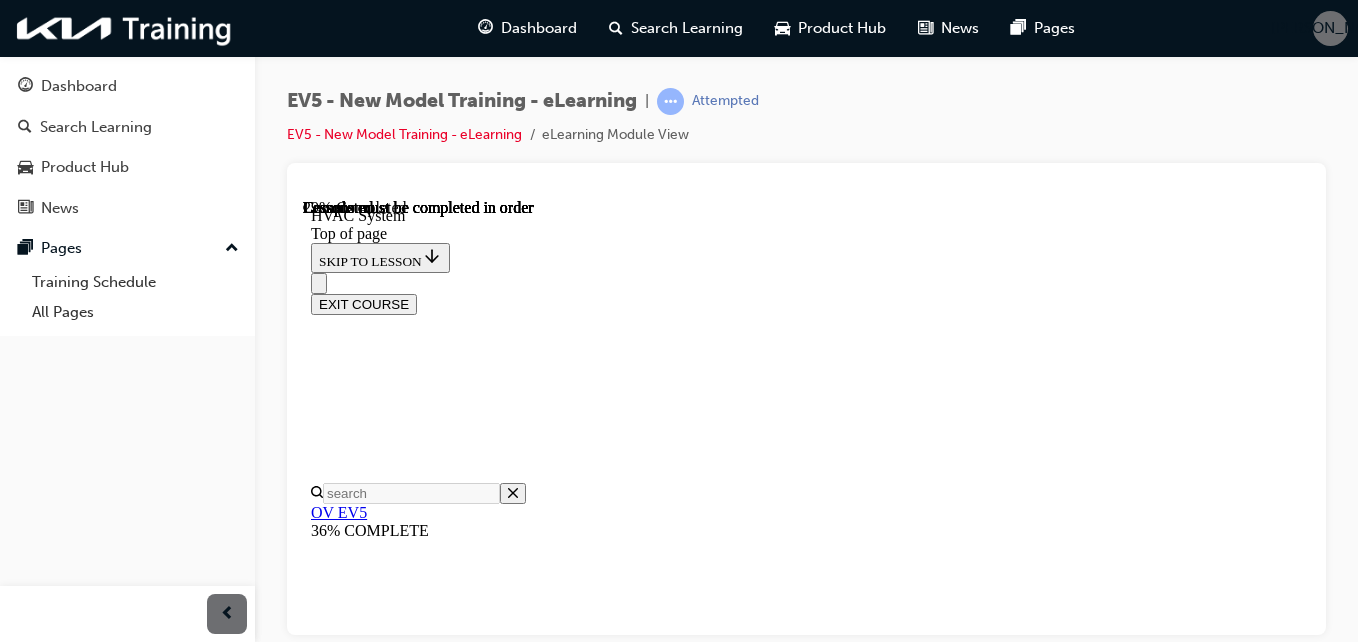 click at bounding box center (399, 15387) 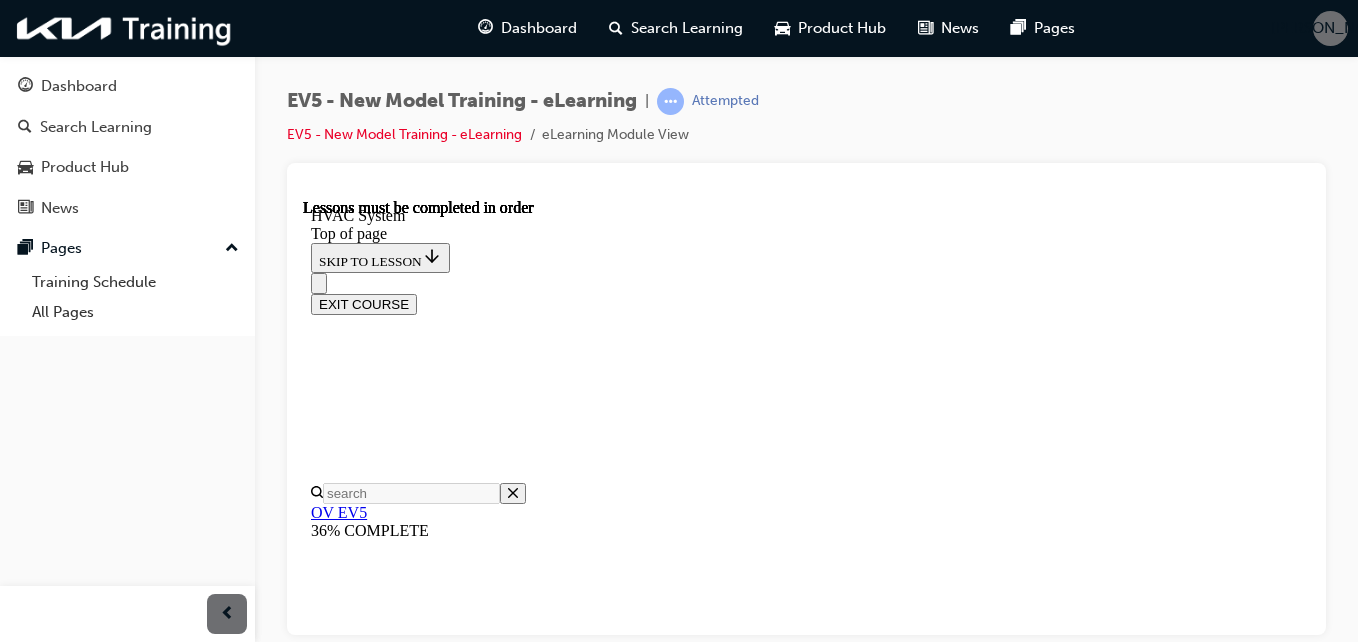 scroll, scrollTop: 0, scrollLeft: 0, axis: both 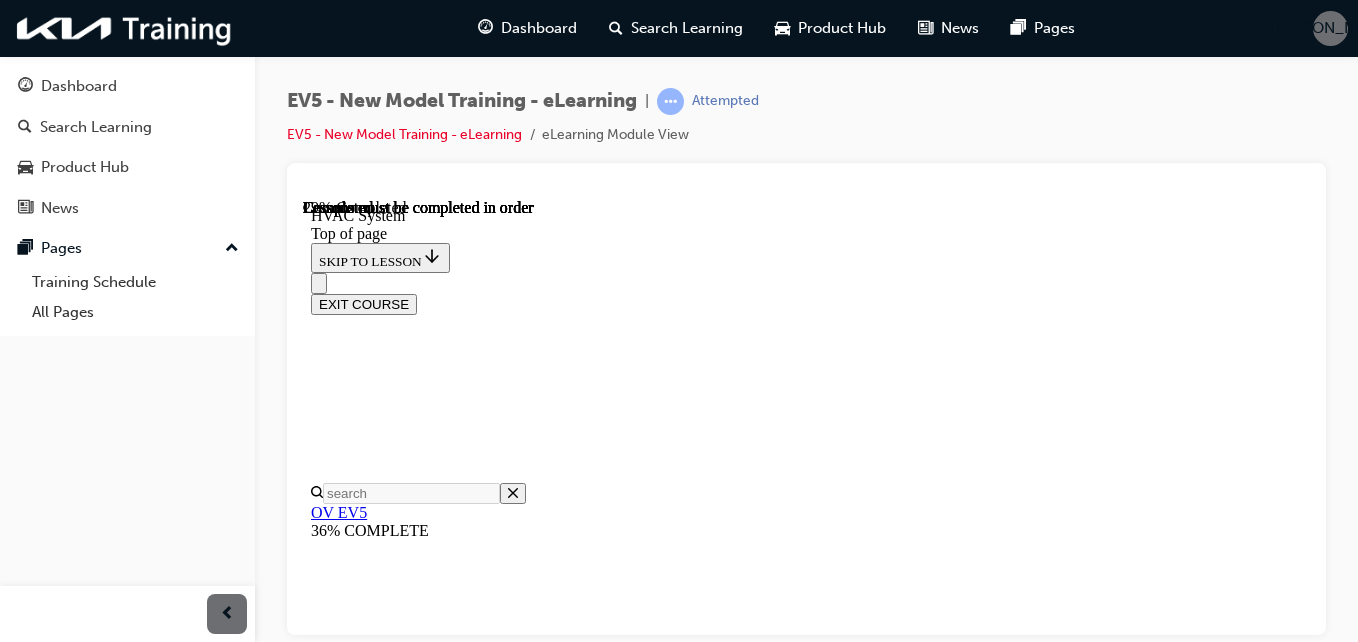 click at bounding box center [399, 15423] 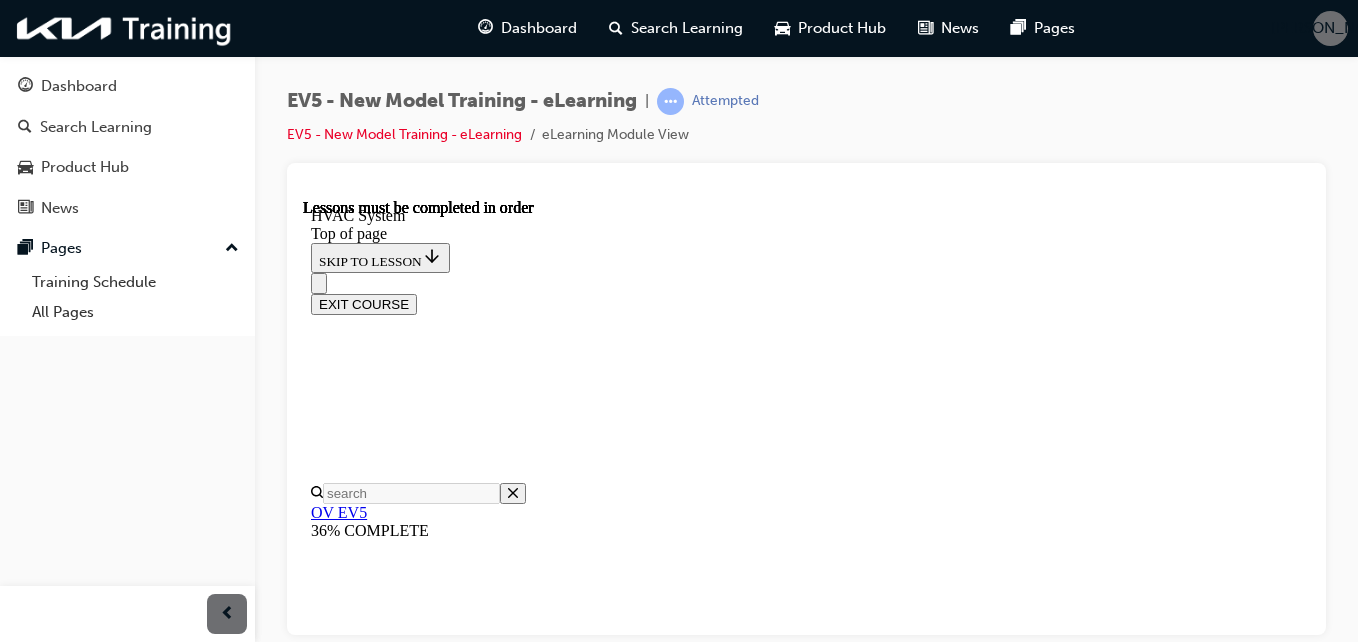 click at bounding box center (979, 14895) 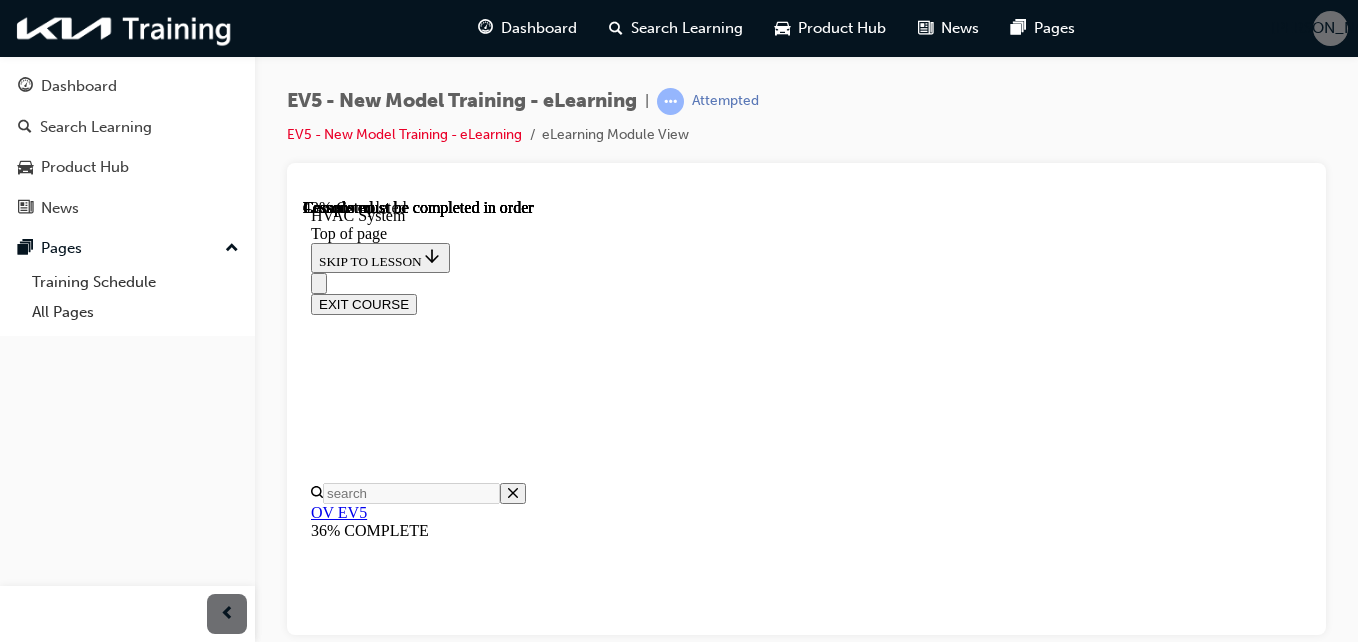 click at bounding box center (359, 16358) 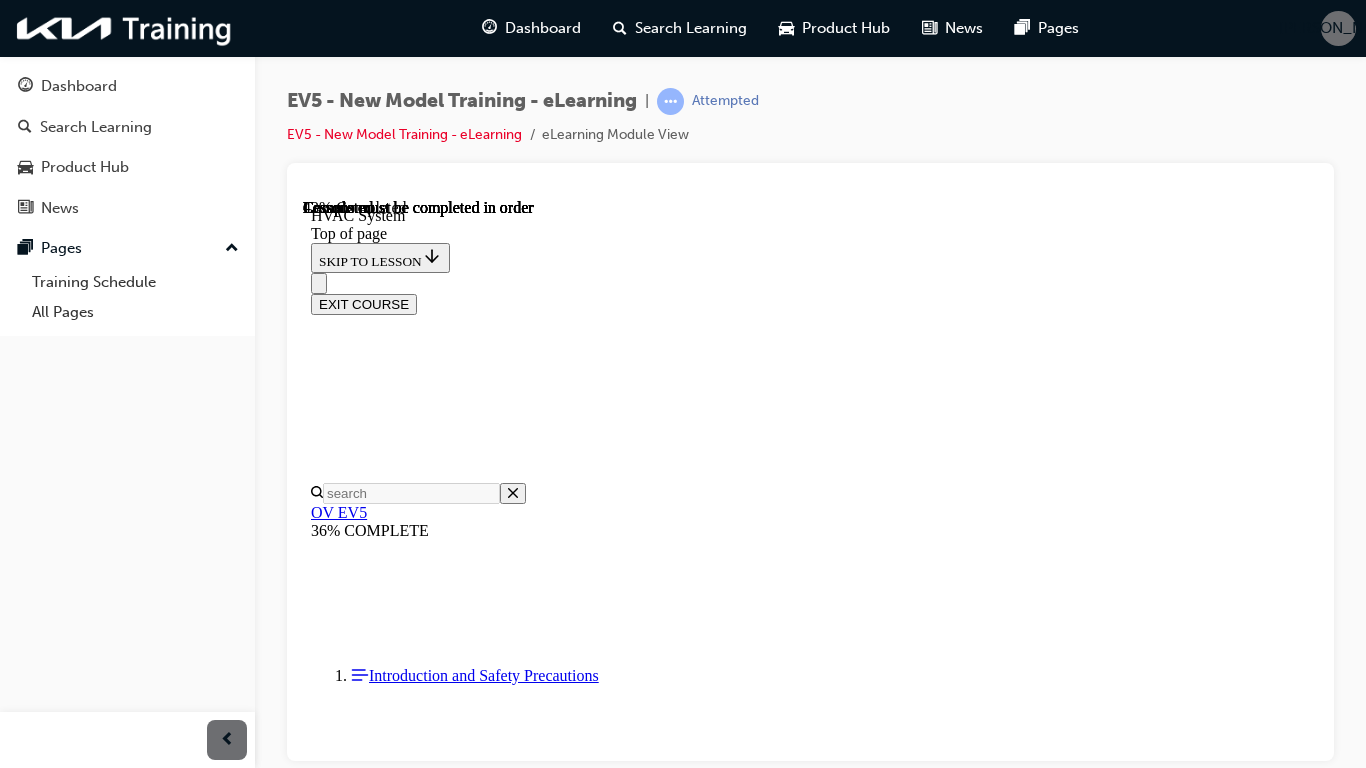 click at bounding box center (477, 16837) 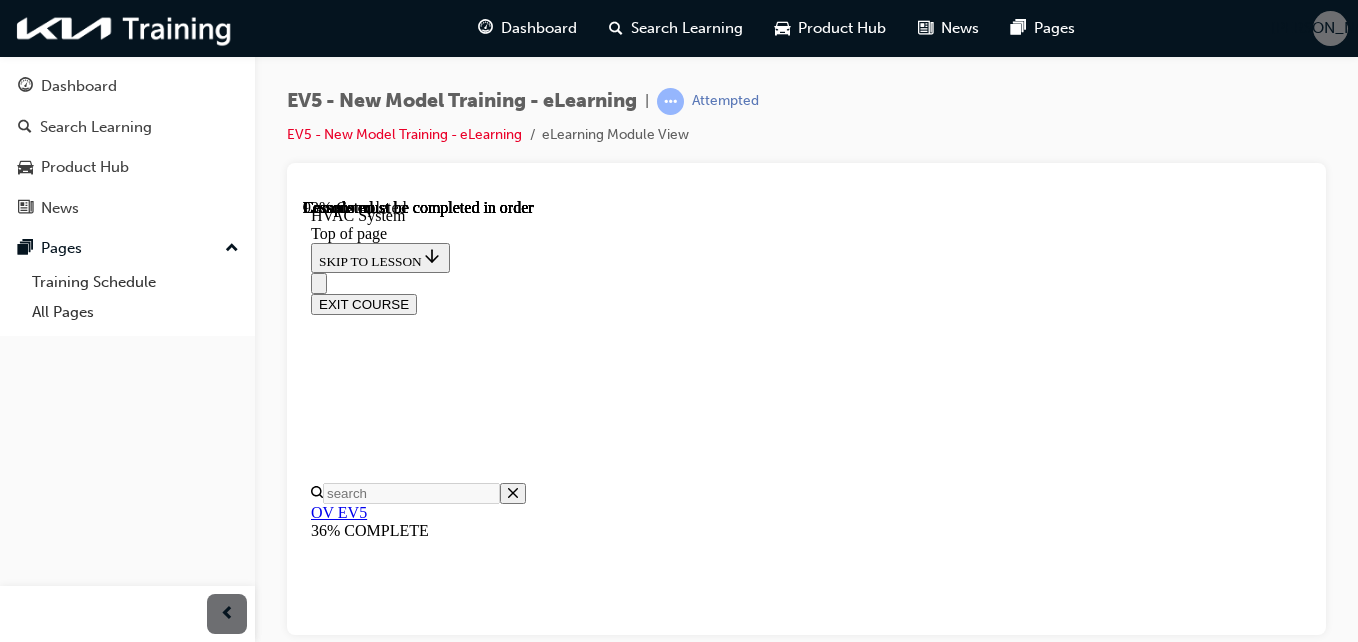 scroll, scrollTop: 7277, scrollLeft: 0, axis: vertical 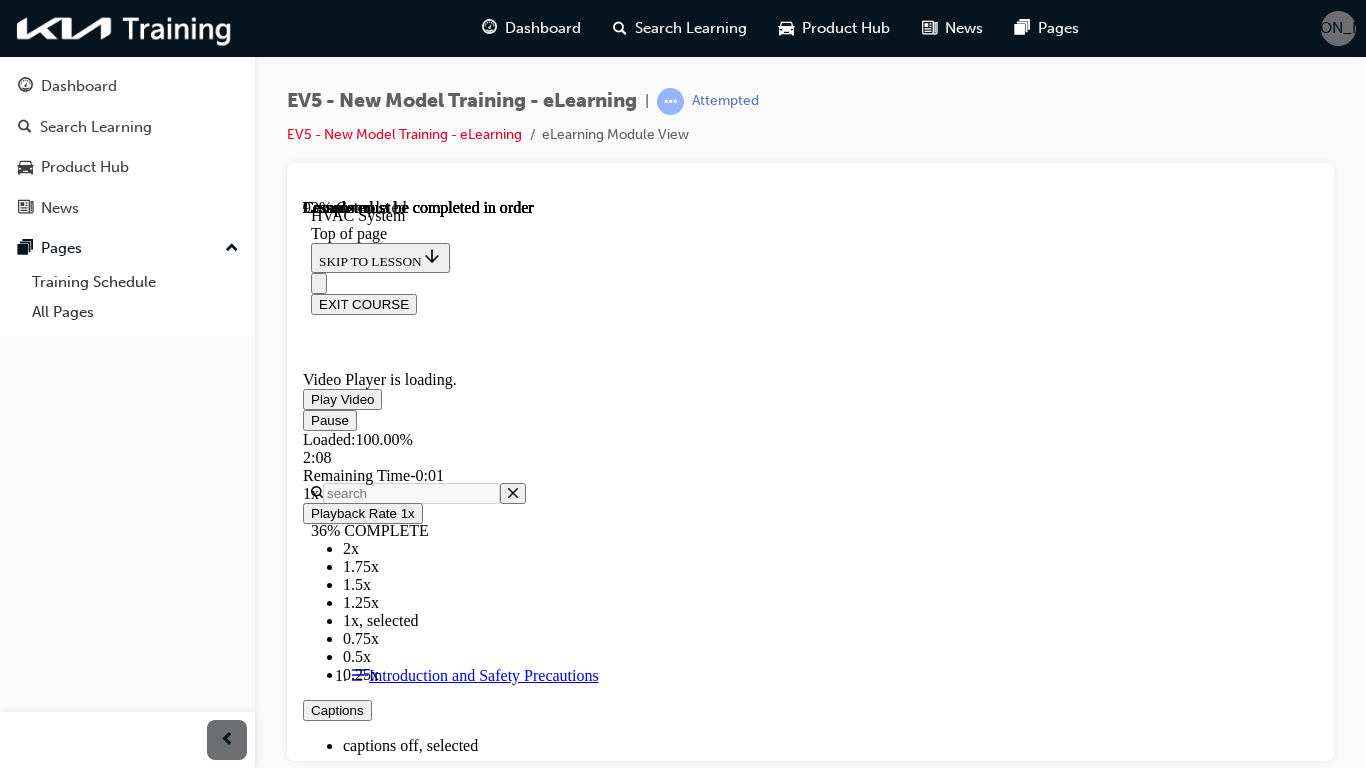 click at bounding box center (429, 780) 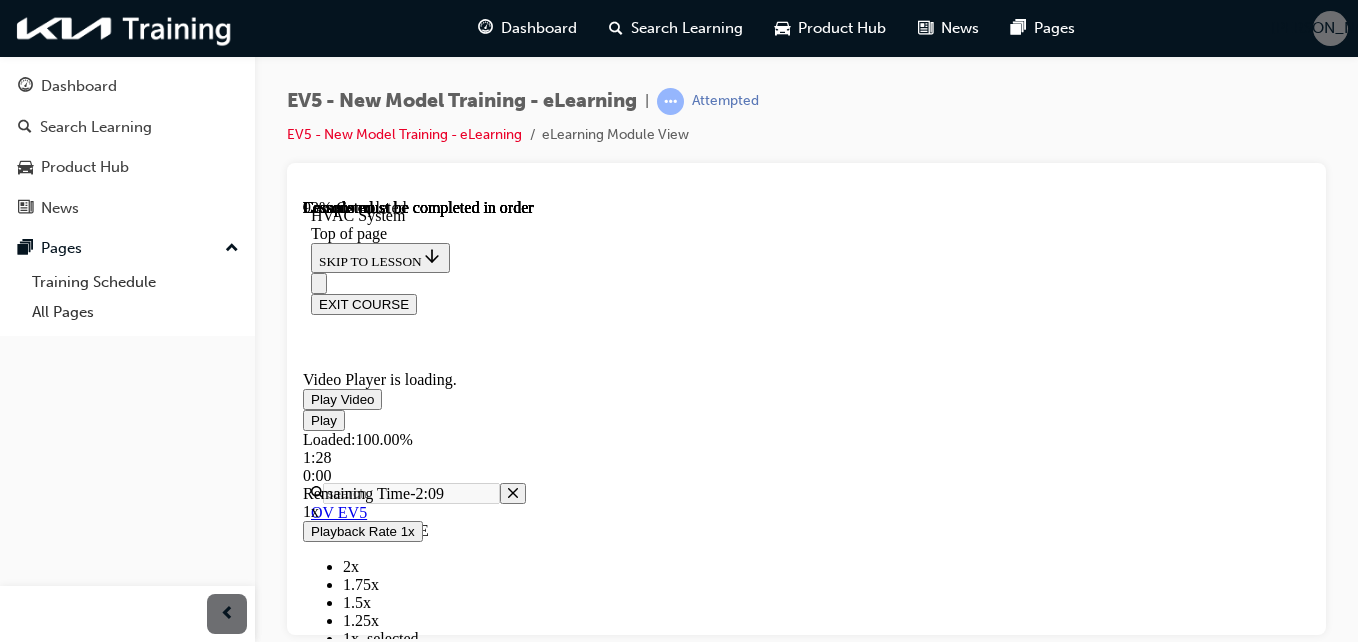 scroll, scrollTop: 6673, scrollLeft: 0, axis: vertical 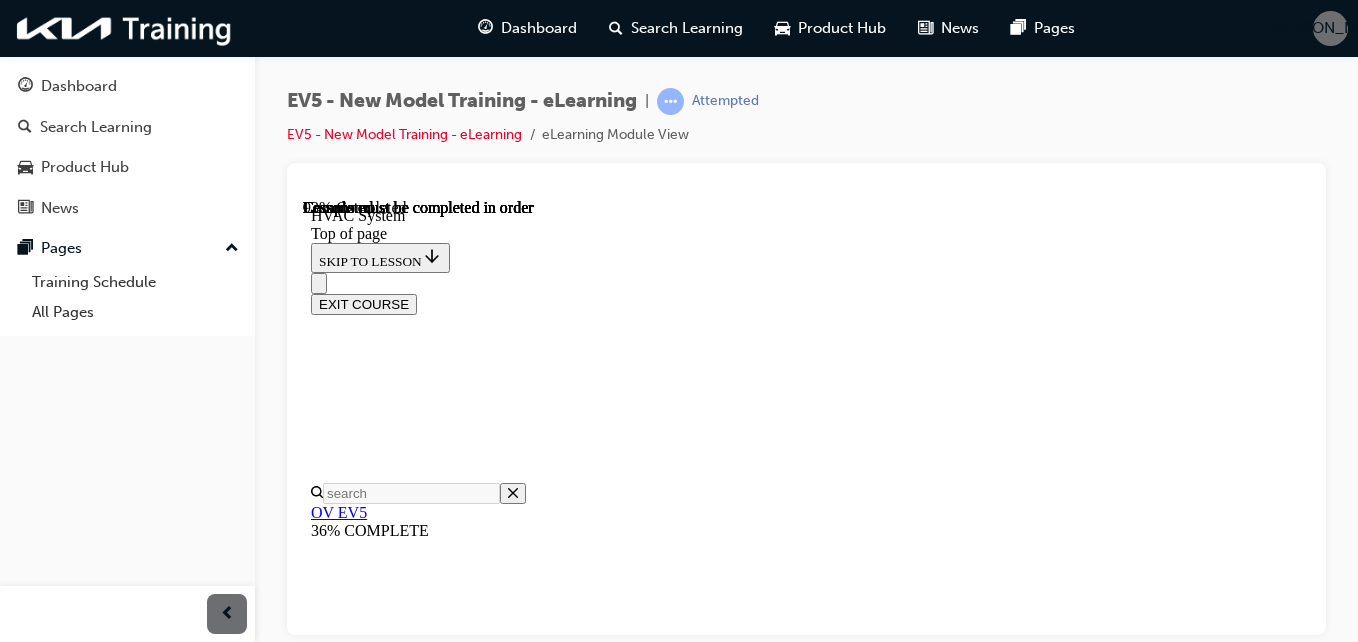 click at bounding box center (359, 19734) 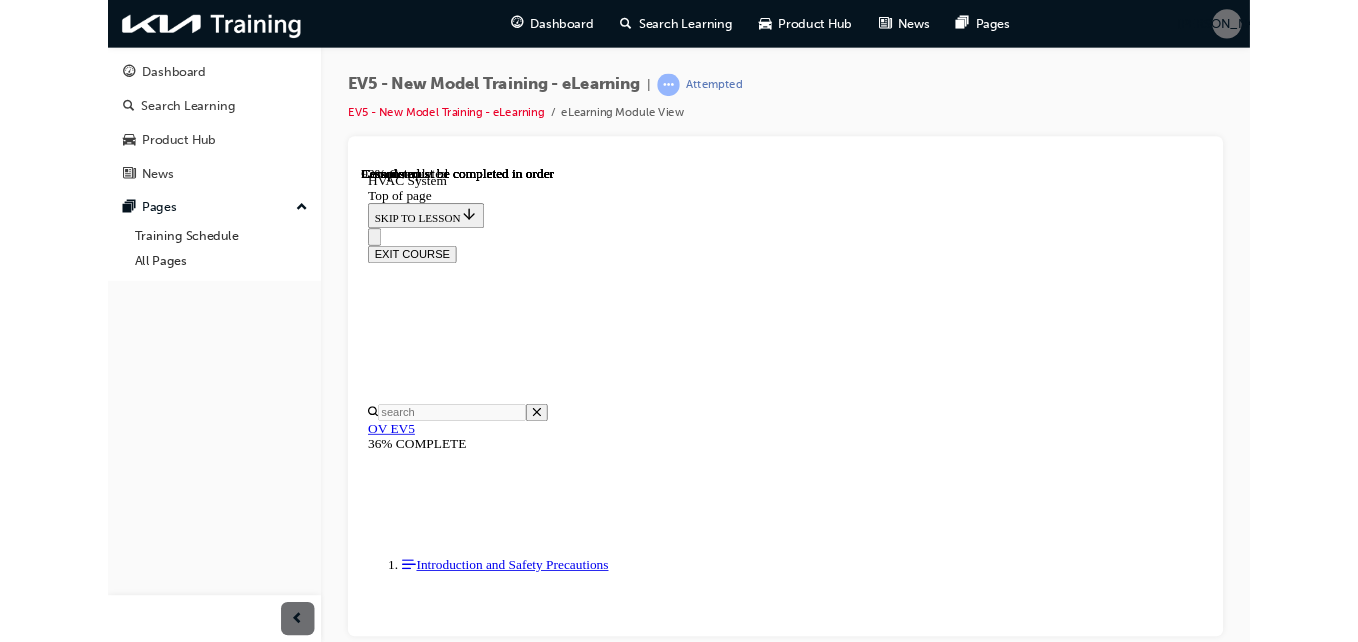 scroll, scrollTop: 6466, scrollLeft: 0, axis: vertical 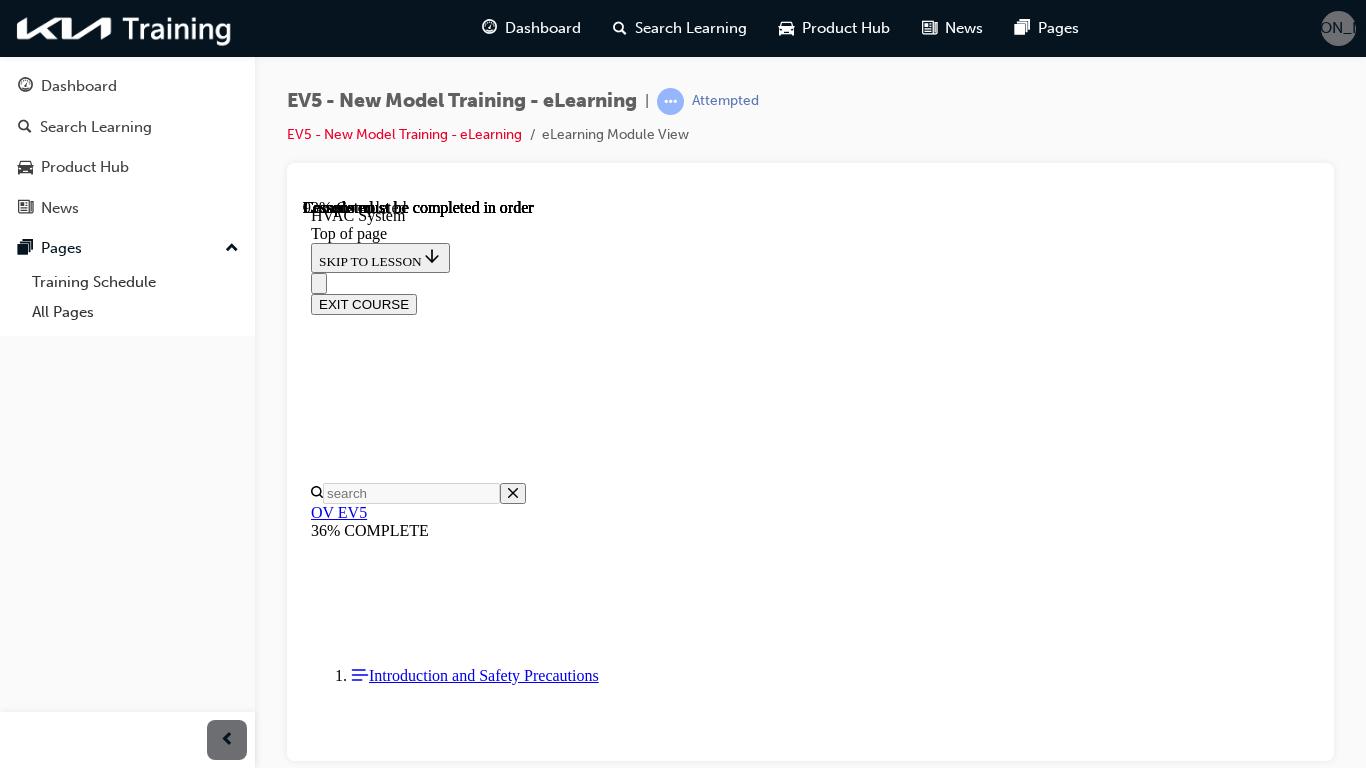 drag, startPoint x: 1603, startPoint y: 926, endPoint x: 1283, endPoint y: 640, distance: 429.1806 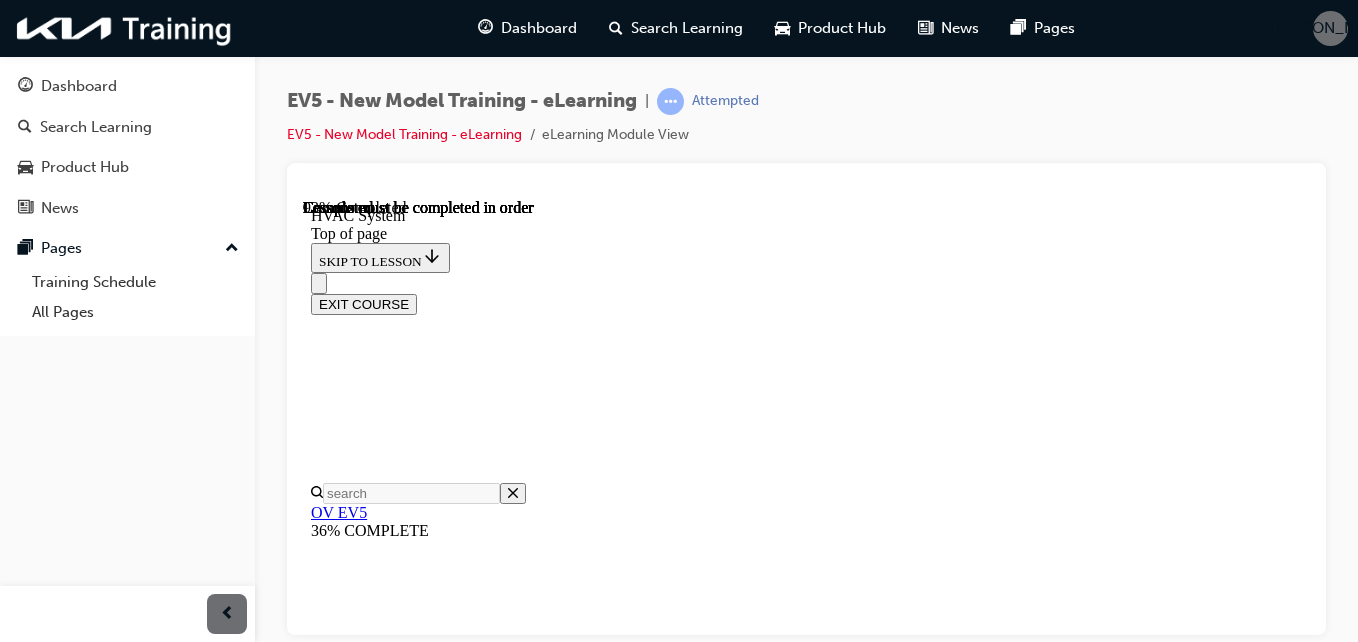 scroll, scrollTop: 7277, scrollLeft: 0, axis: vertical 